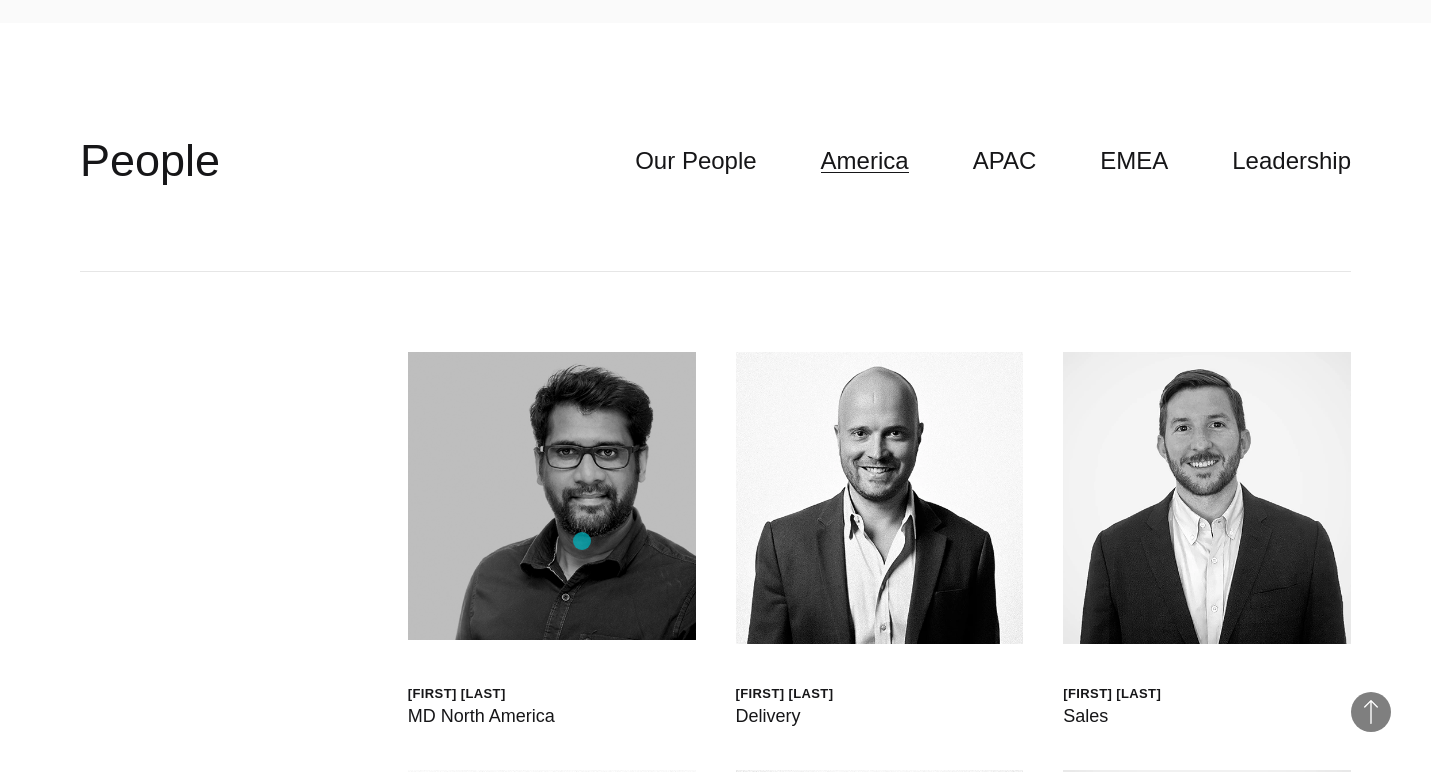 scroll, scrollTop: 5342, scrollLeft: 0, axis: vertical 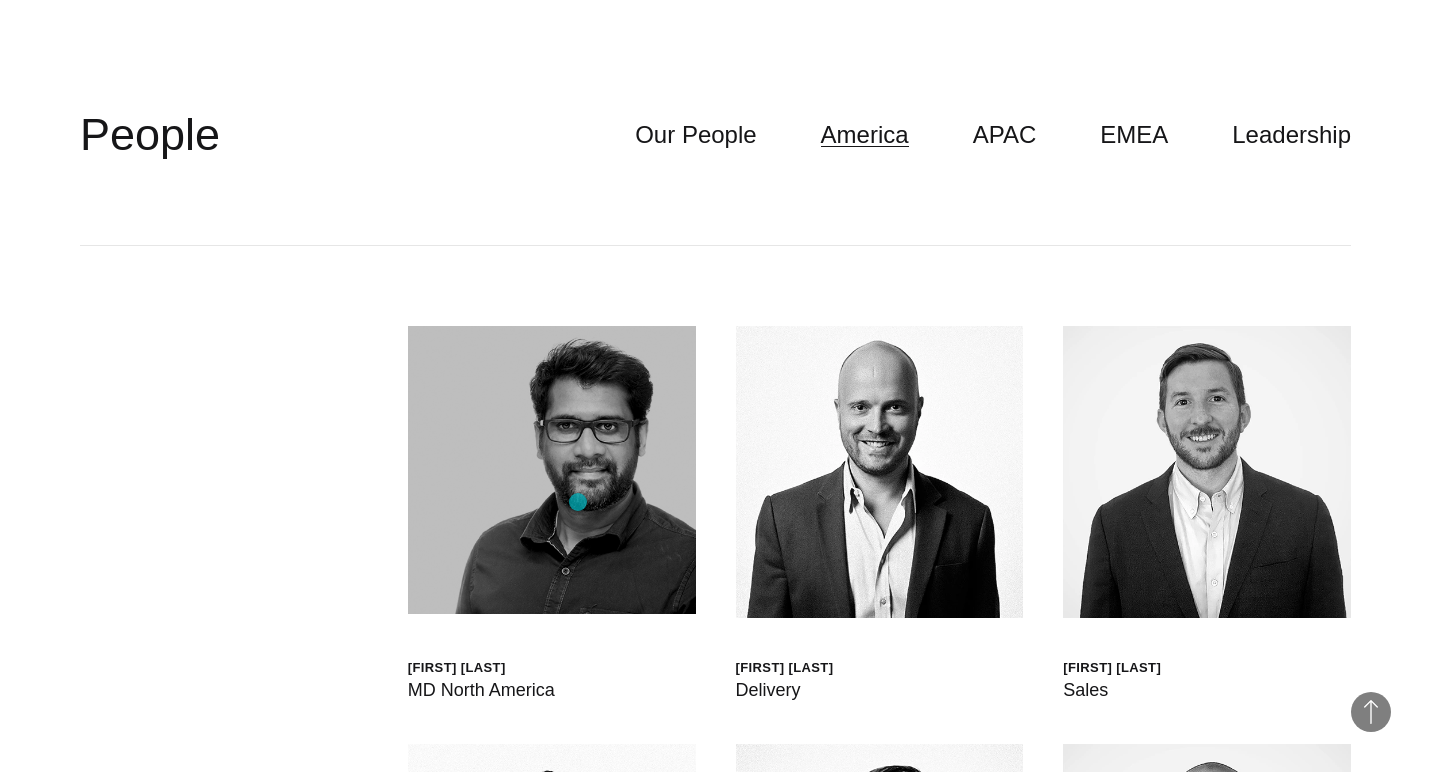 click at bounding box center [552, 470] 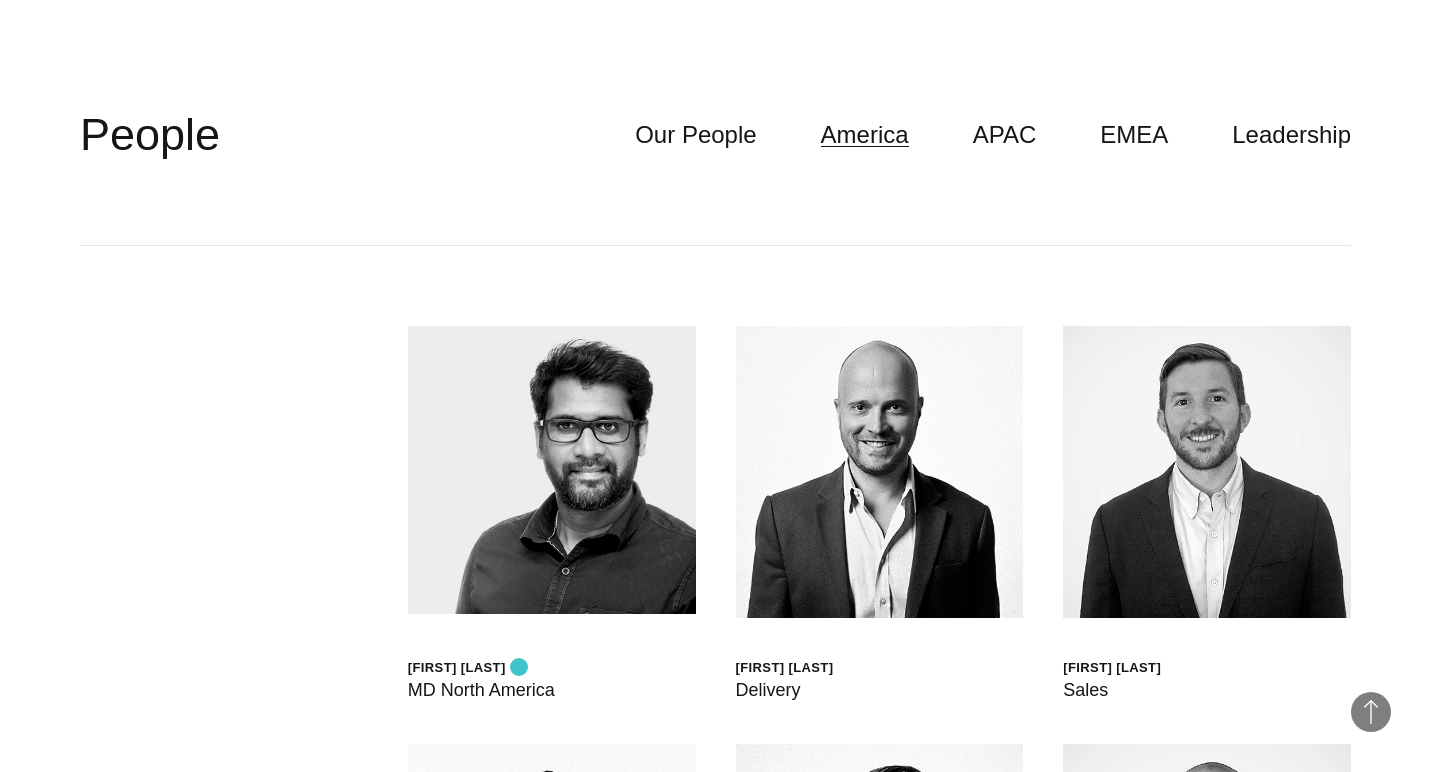 click on "[FIRST] [LAST]" at bounding box center [481, 667] 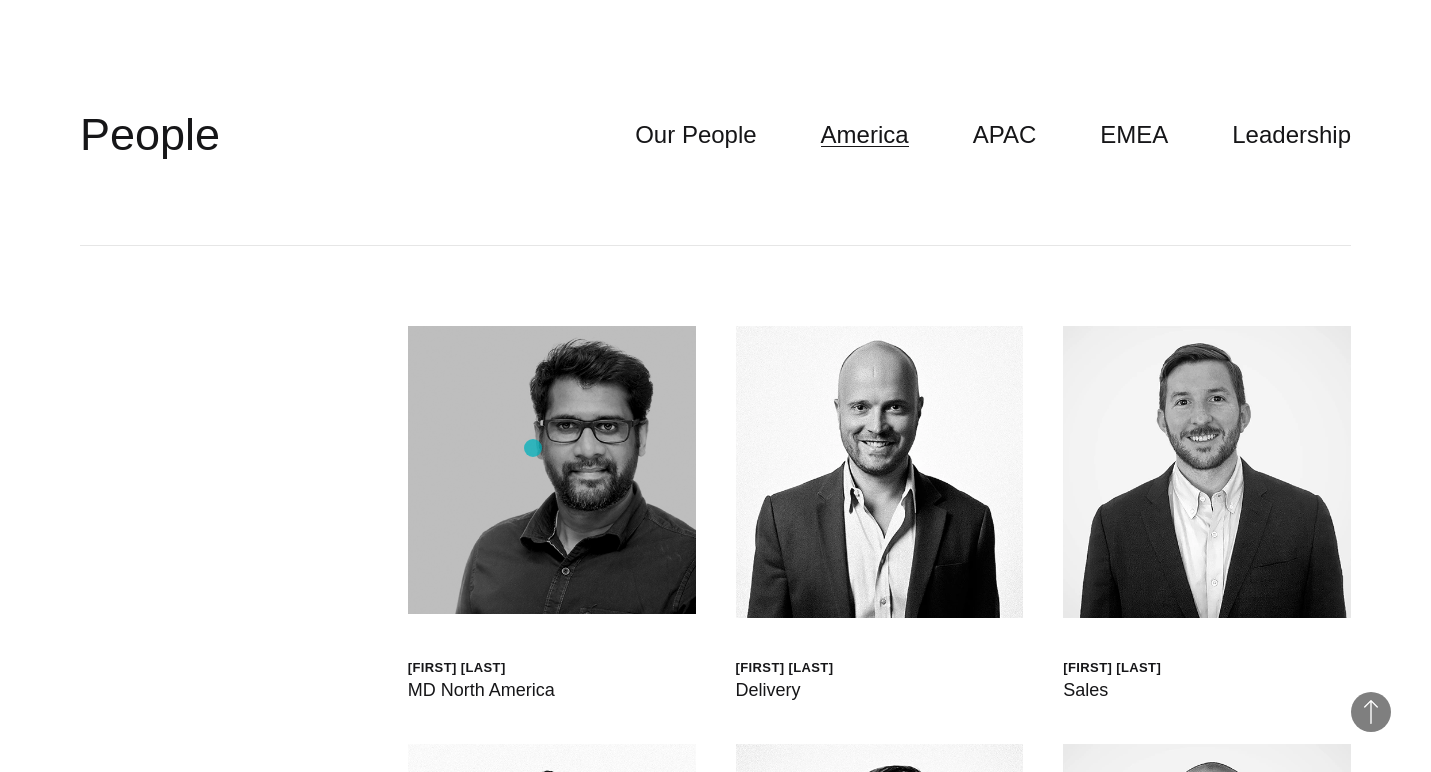 click at bounding box center (552, 470) 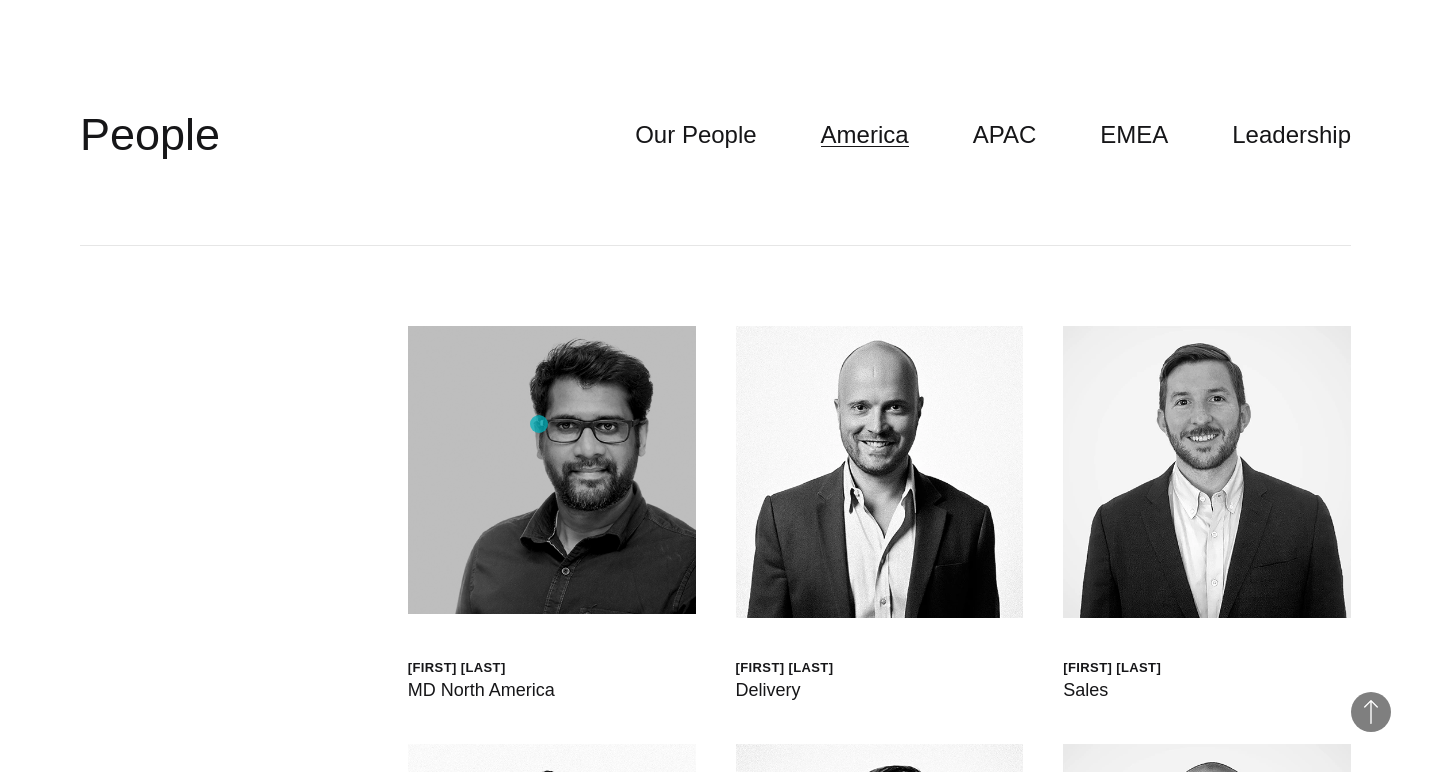 click at bounding box center [552, 470] 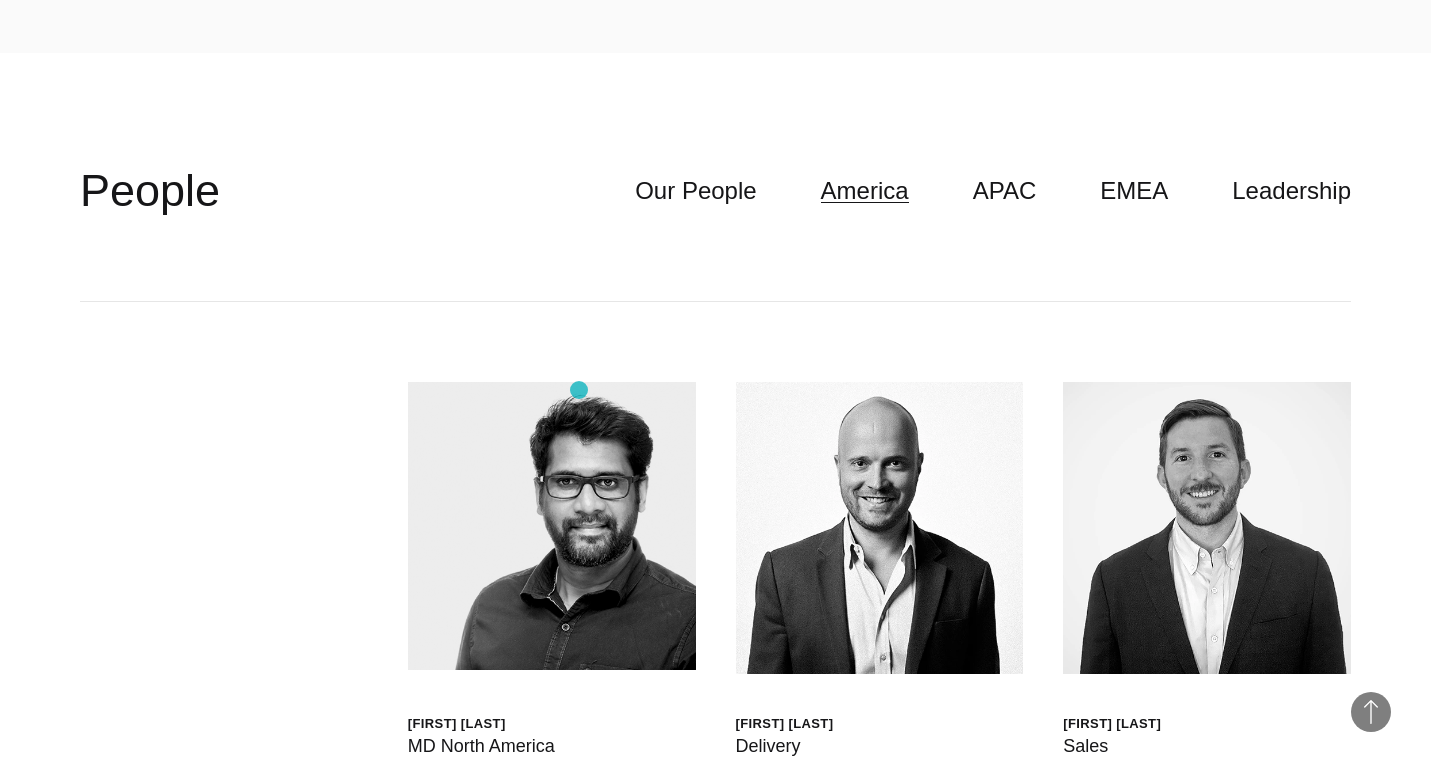 scroll, scrollTop: 5277, scrollLeft: 0, axis: vertical 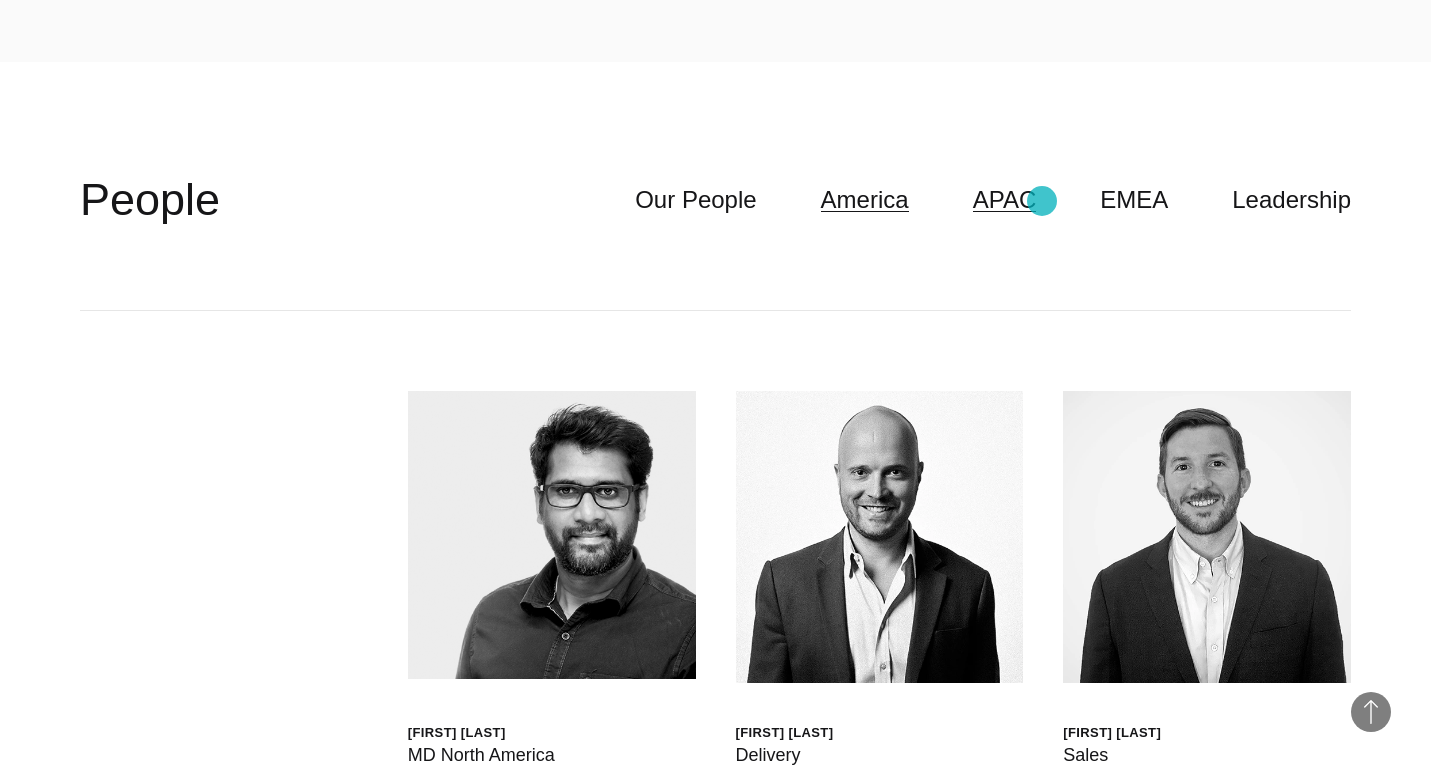 click on "APAC" at bounding box center [1005, 200] 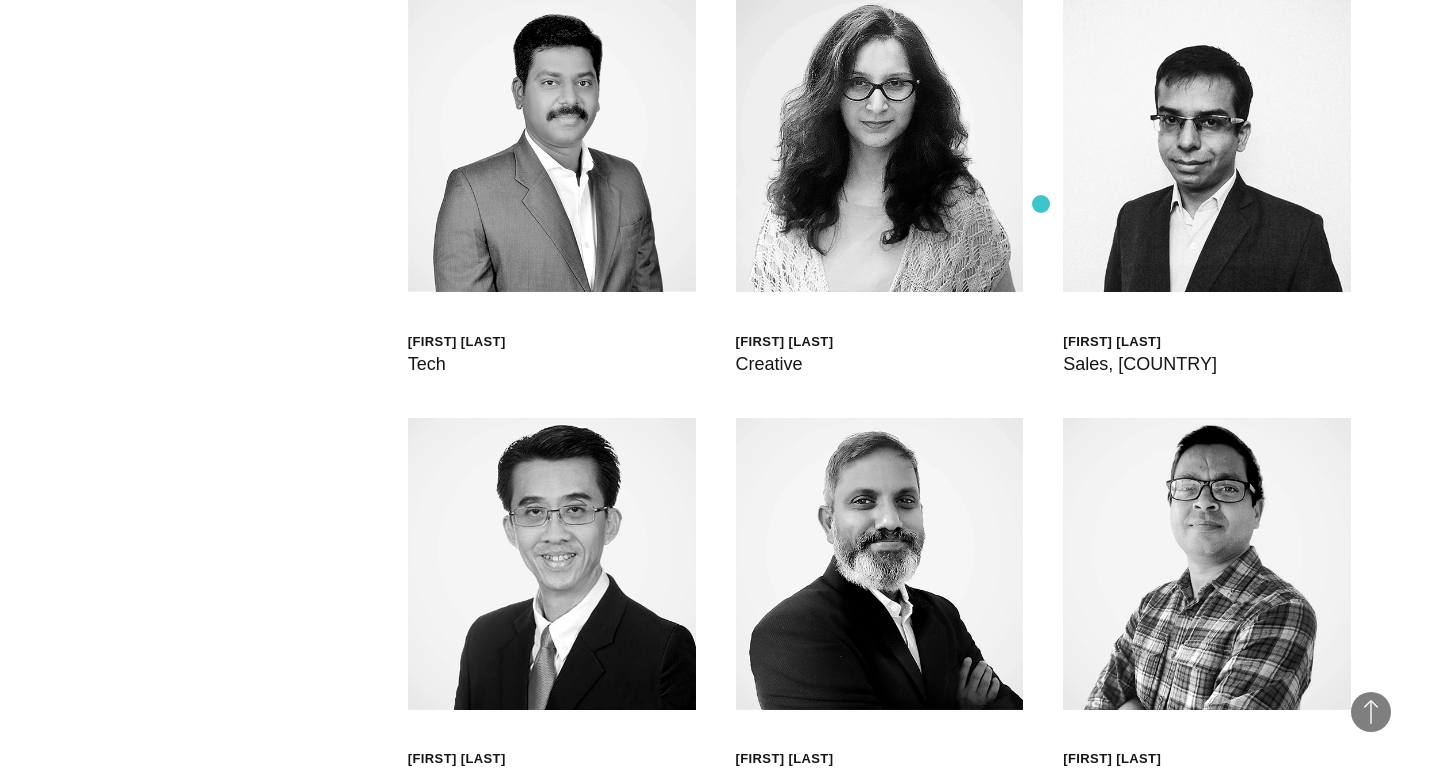 scroll, scrollTop: 5311, scrollLeft: 0, axis: vertical 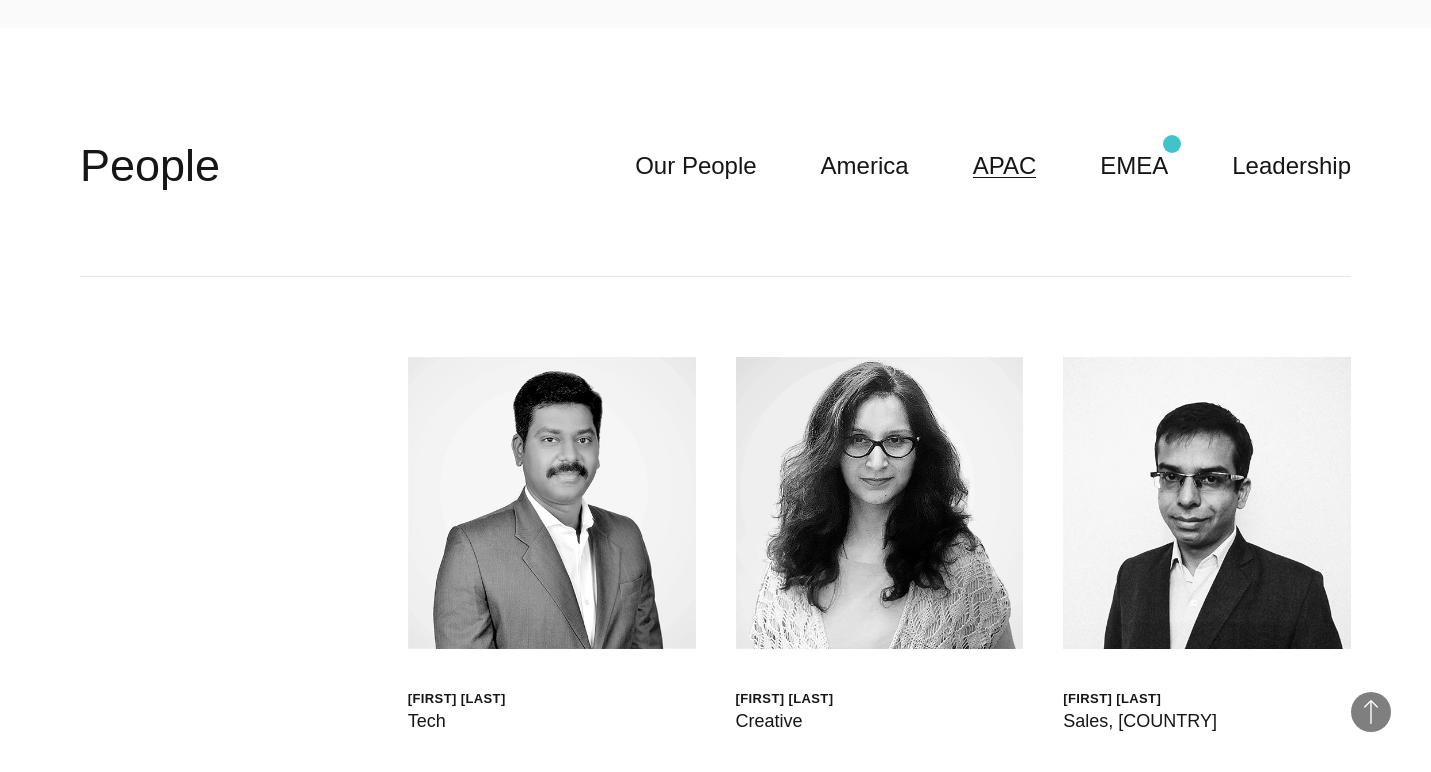 click on "**********" at bounding box center (715, 166) 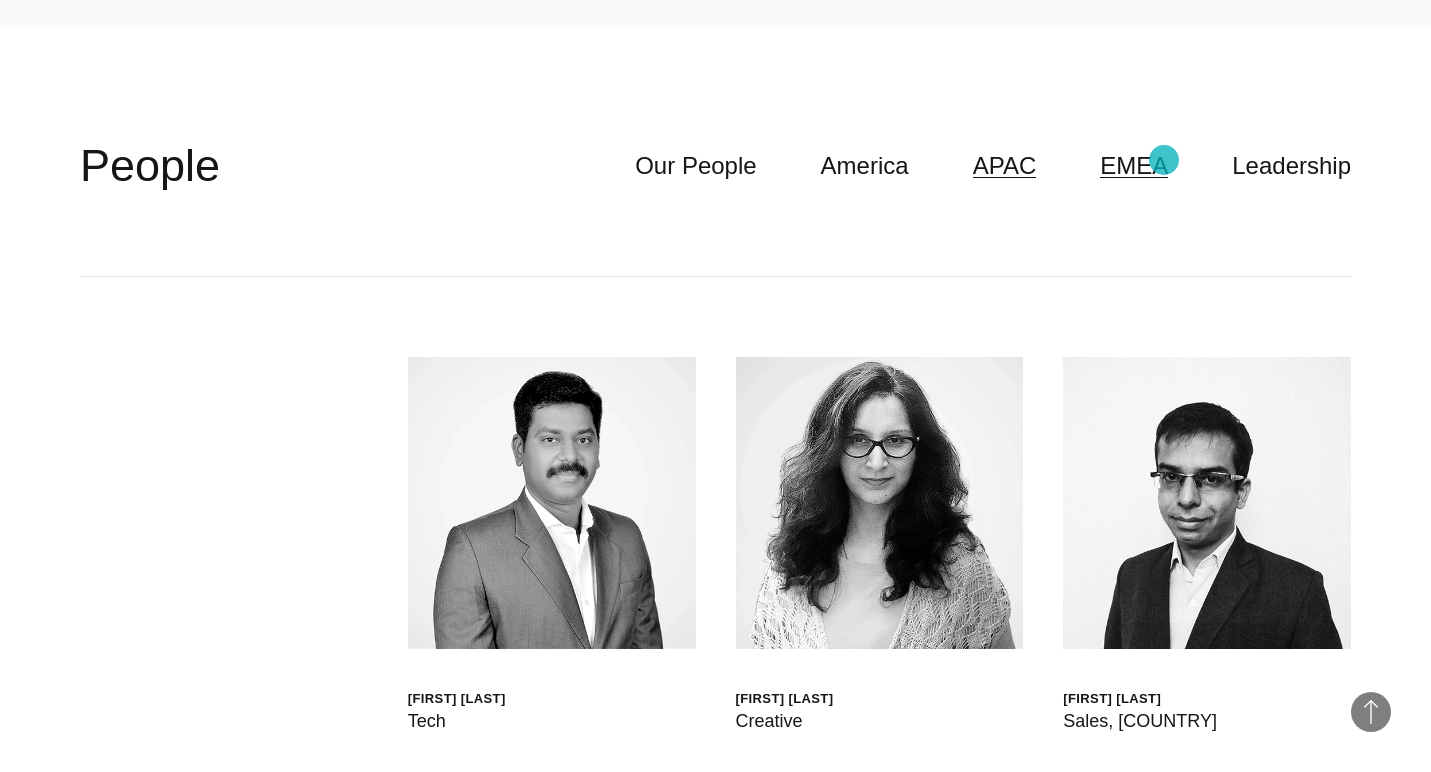 click on "EMEA" at bounding box center [1134, 166] 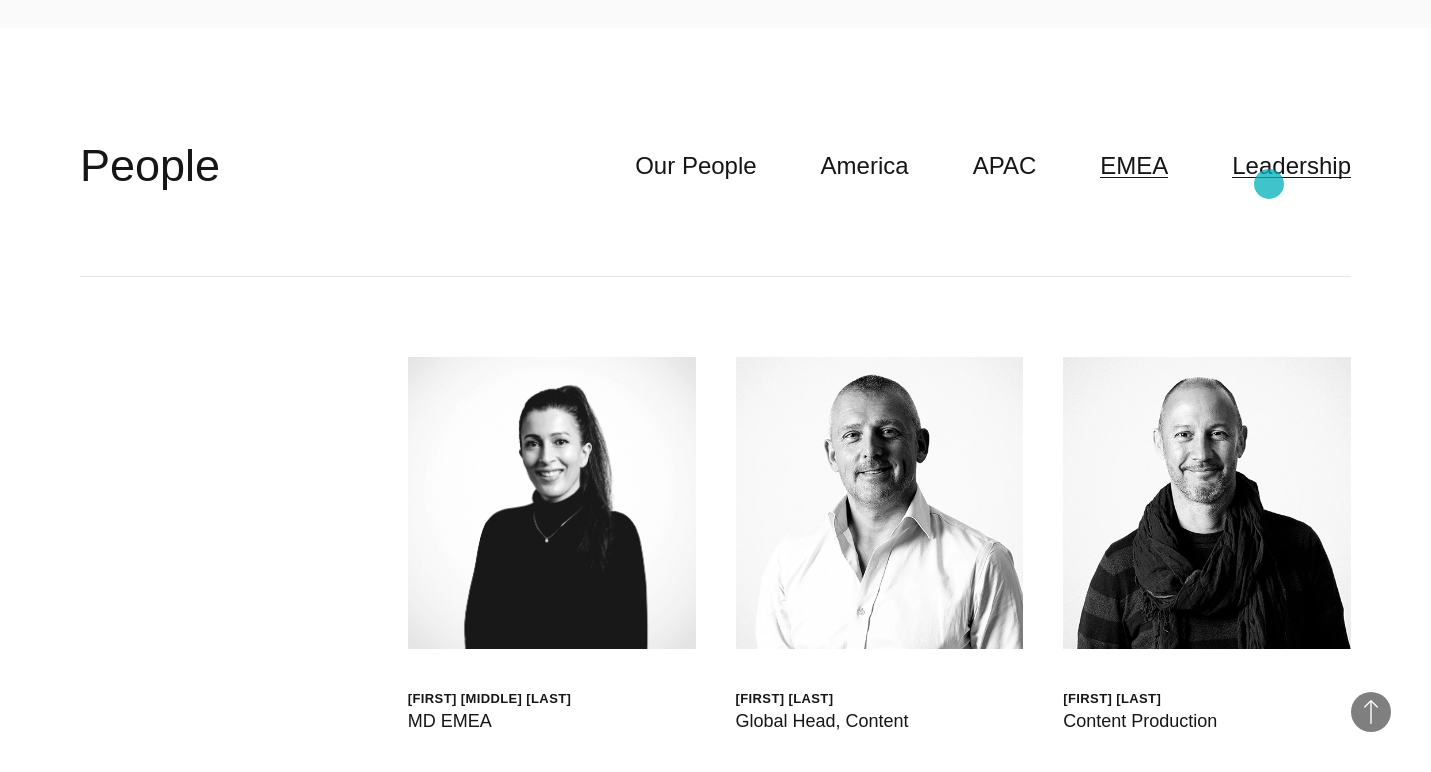 click on "Leadership" at bounding box center (1291, 166) 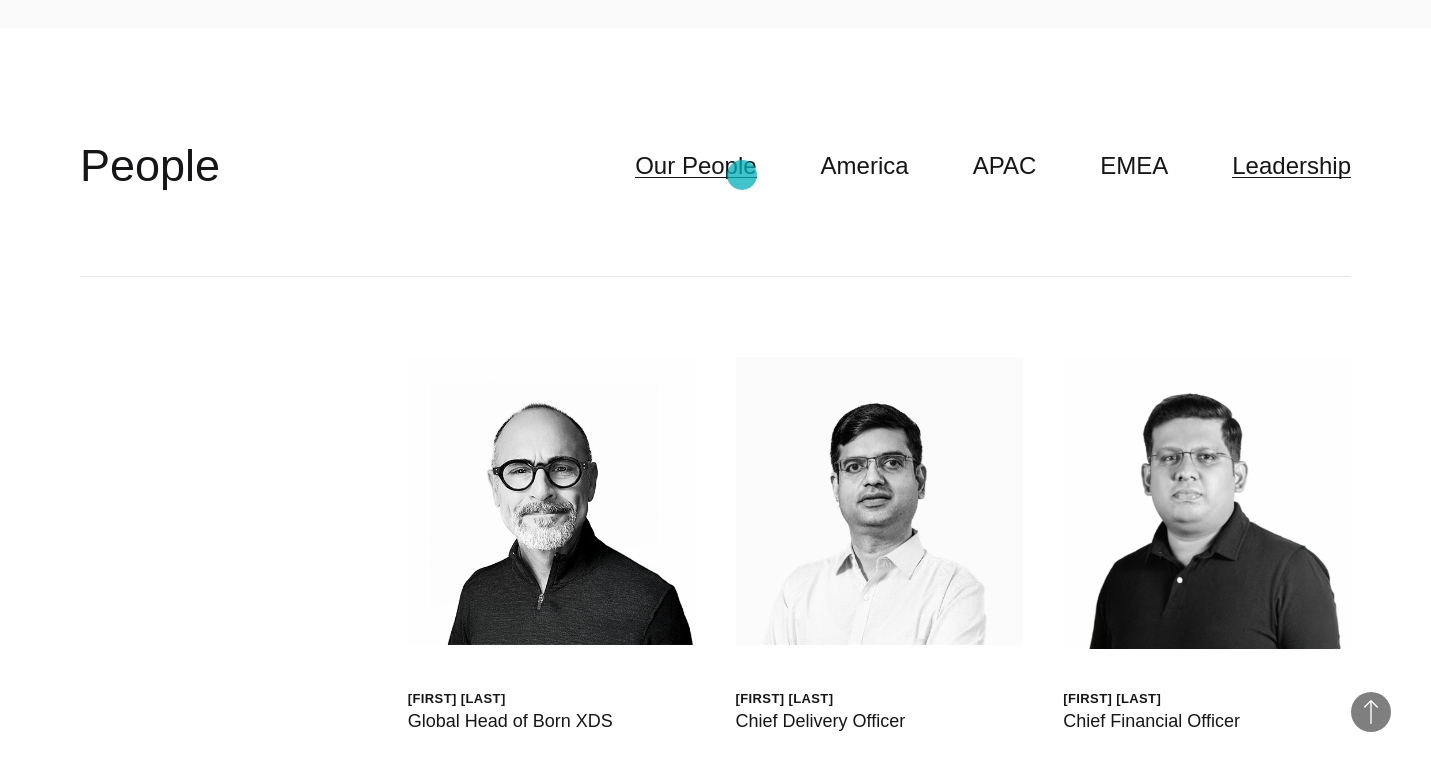 click on "Our People" at bounding box center [695, 166] 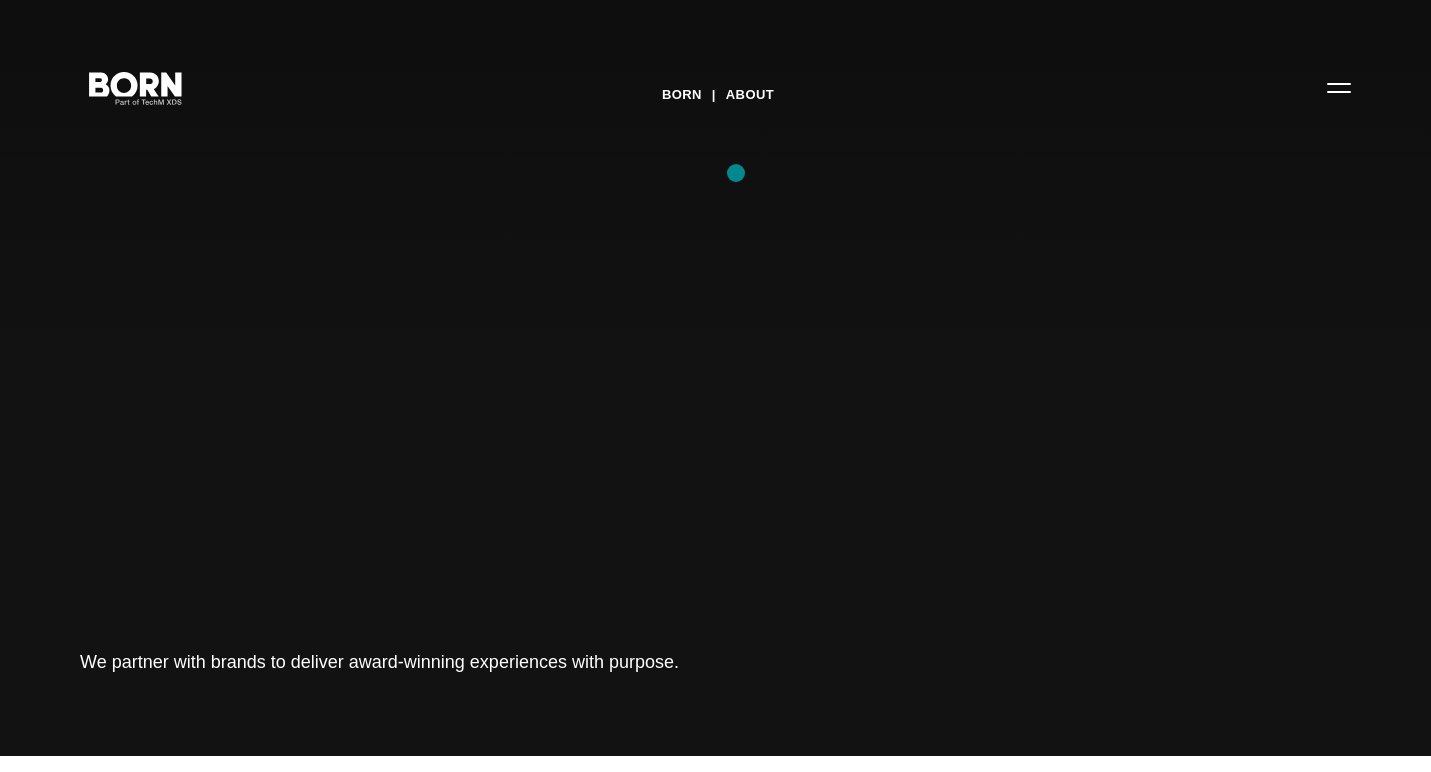 scroll, scrollTop: 0, scrollLeft: 0, axis: both 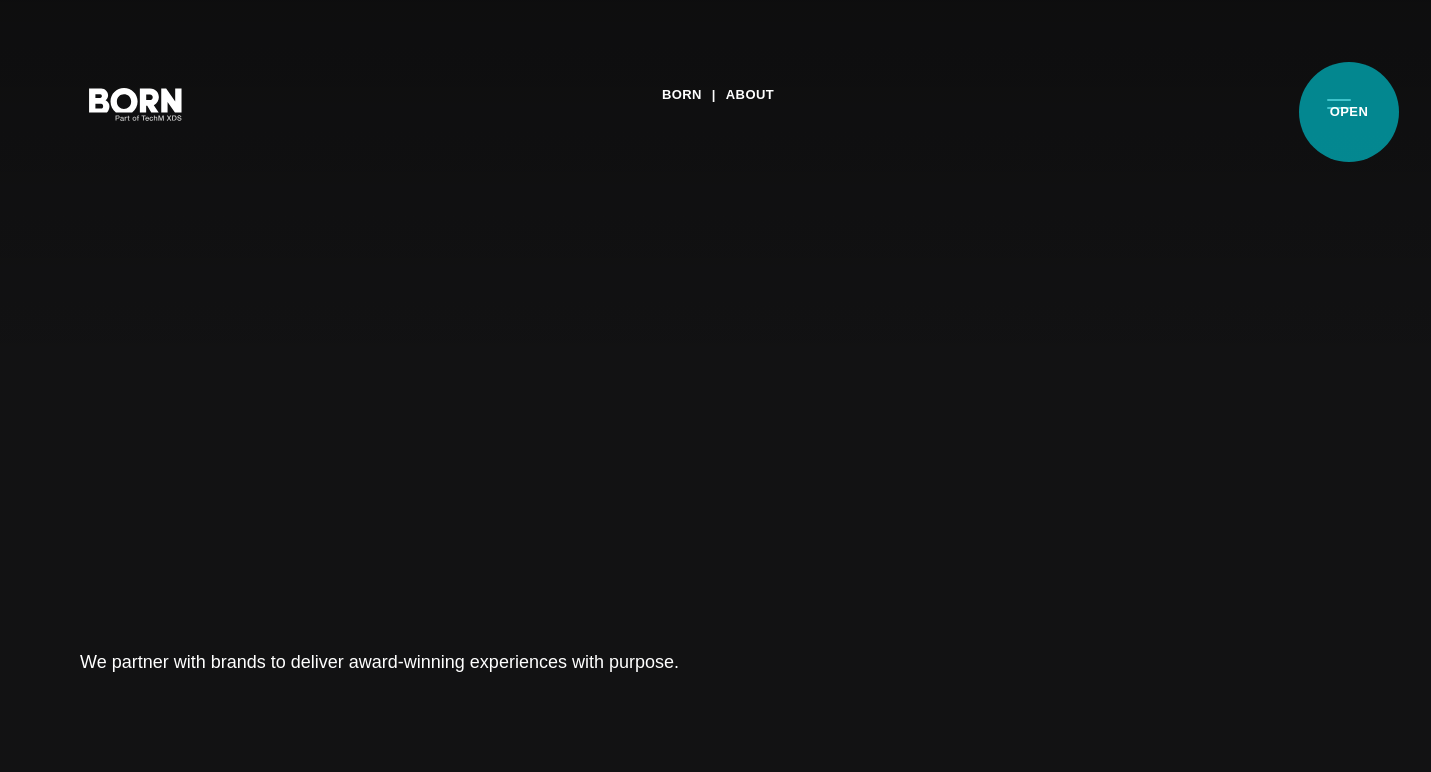 click on "Primary Menu" at bounding box center [1339, 103] 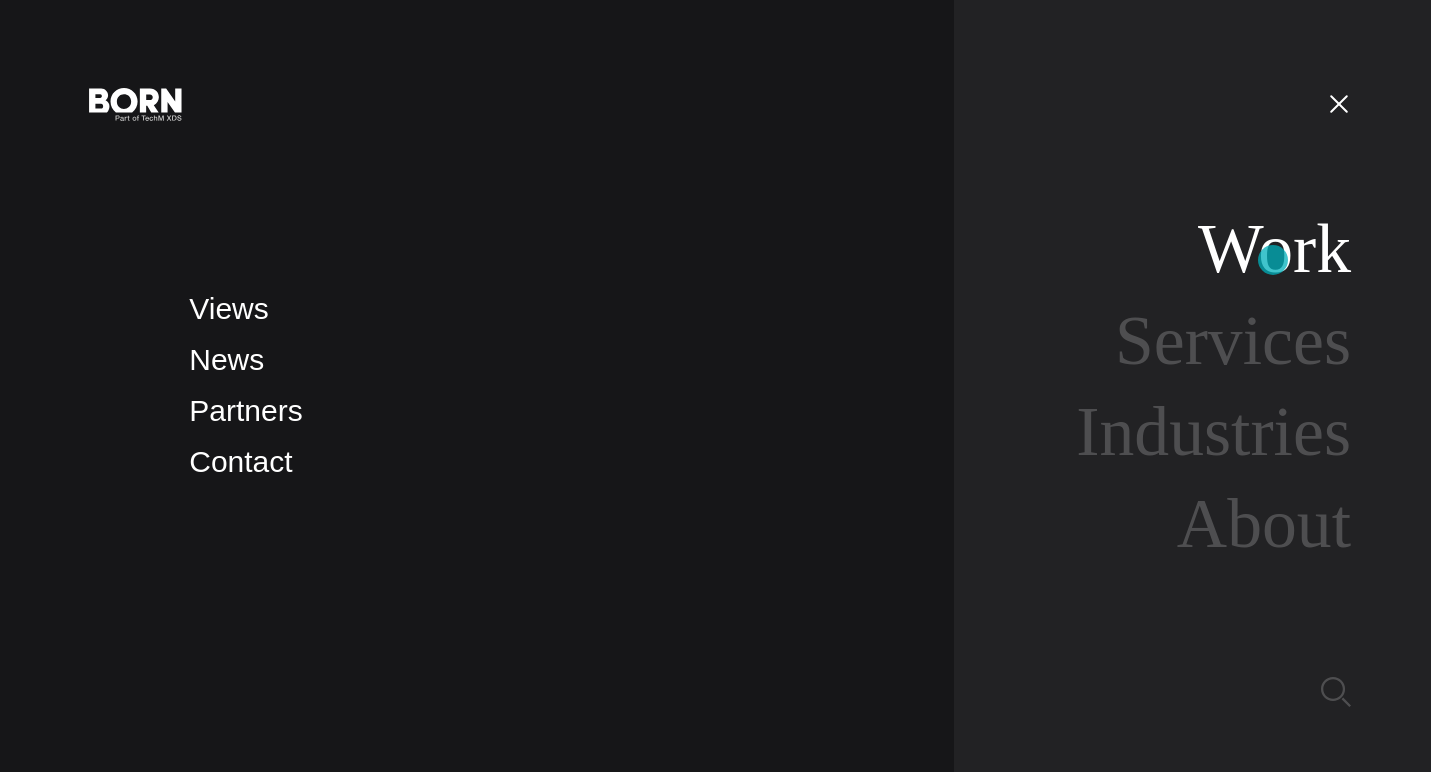 click on "Work" at bounding box center (1274, 248) 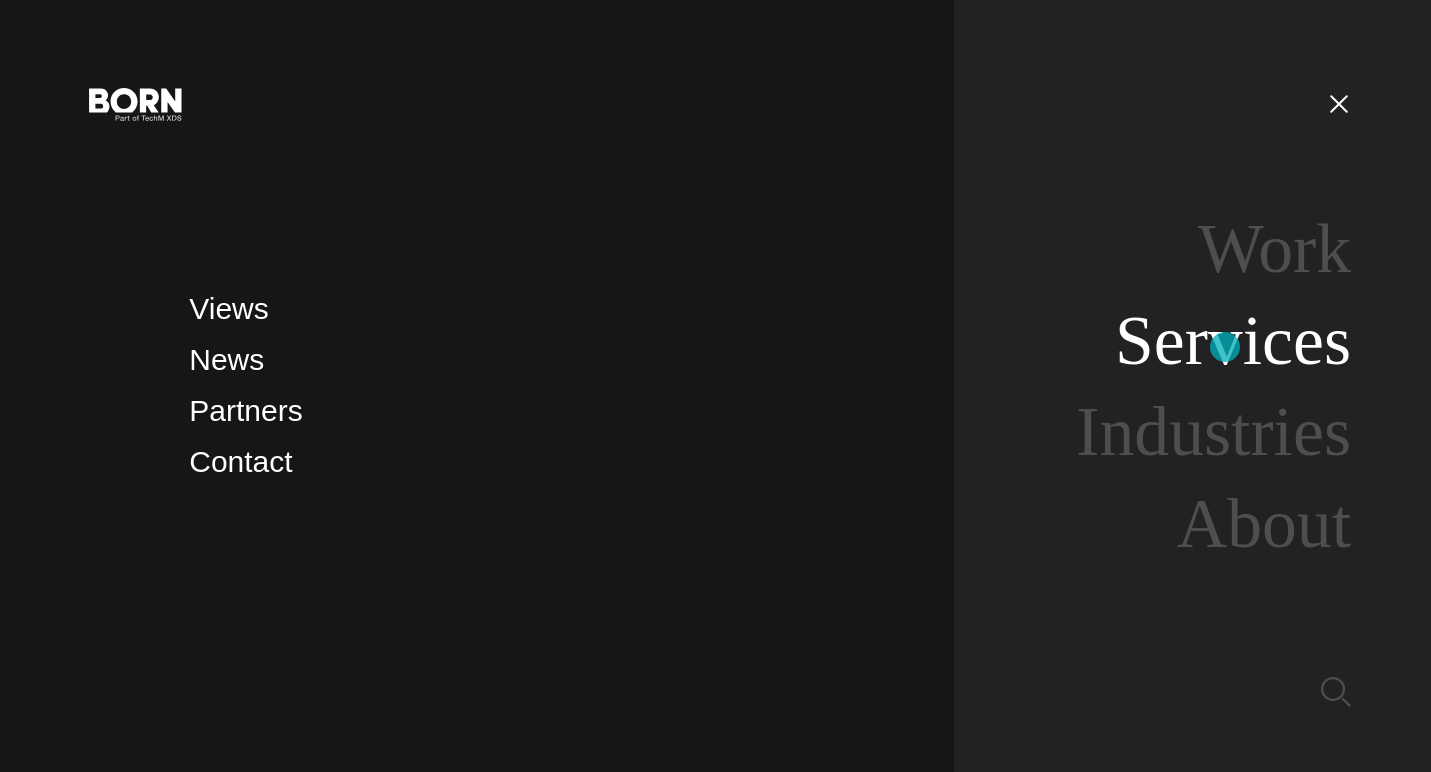 click on "Services" at bounding box center [1233, 340] 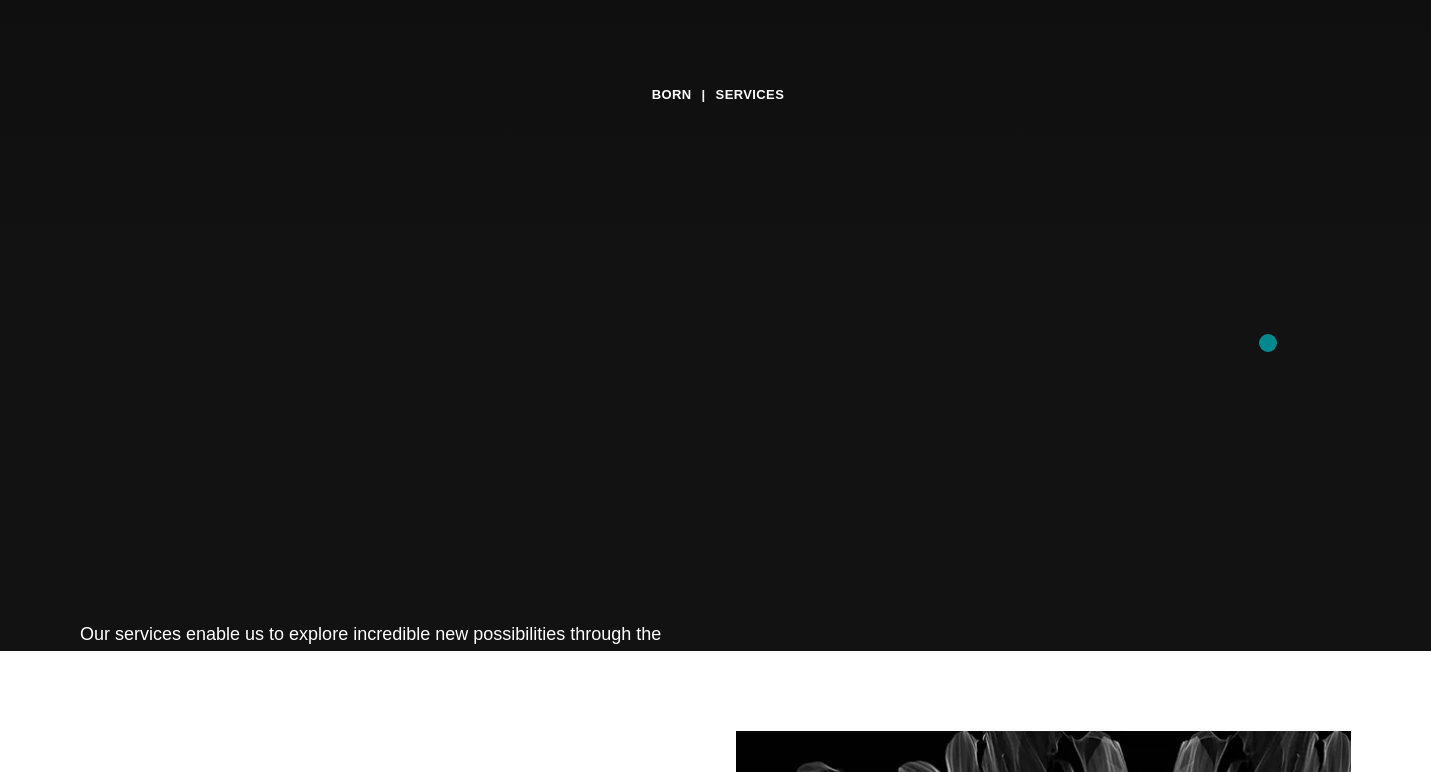 scroll, scrollTop: 0, scrollLeft: 0, axis: both 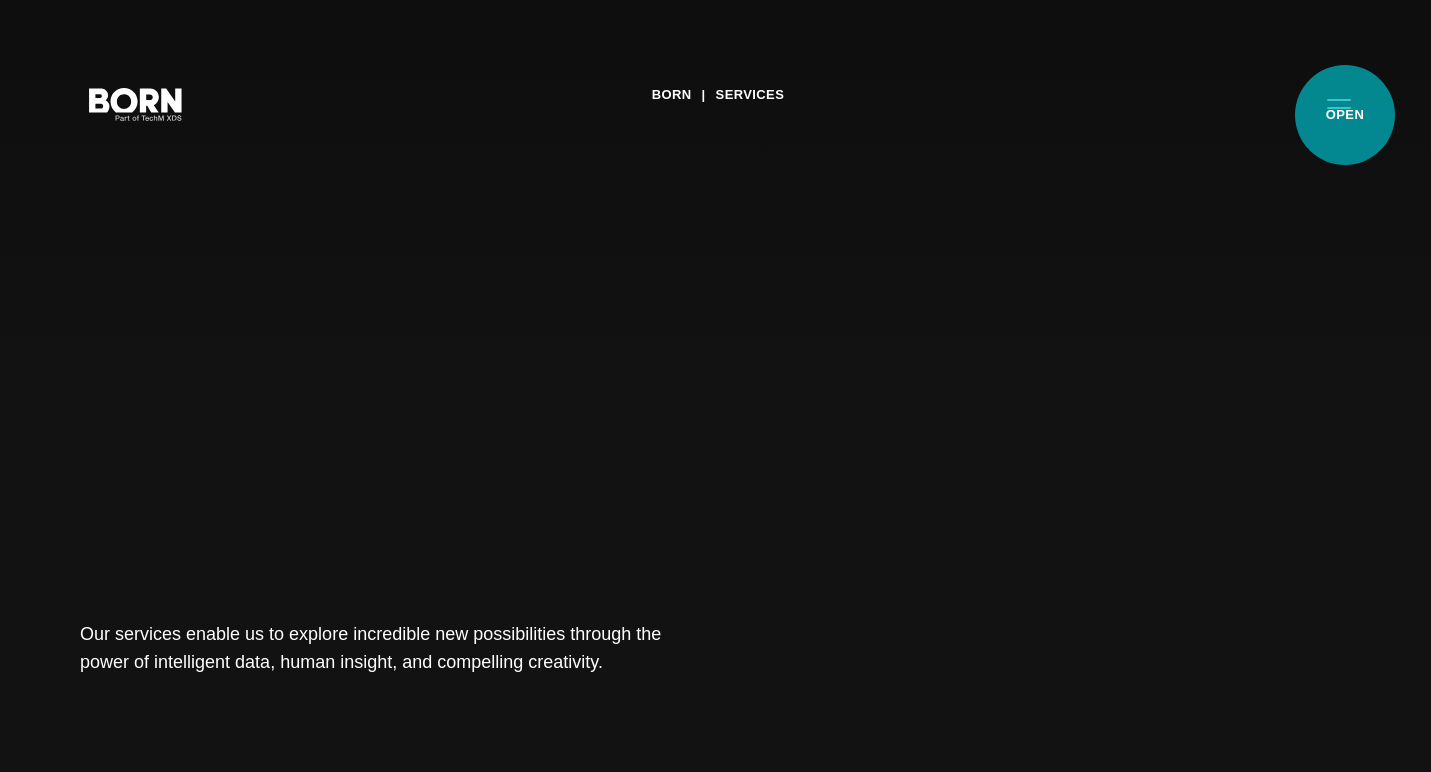 click on "Primary Menu" at bounding box center [1339, 103] 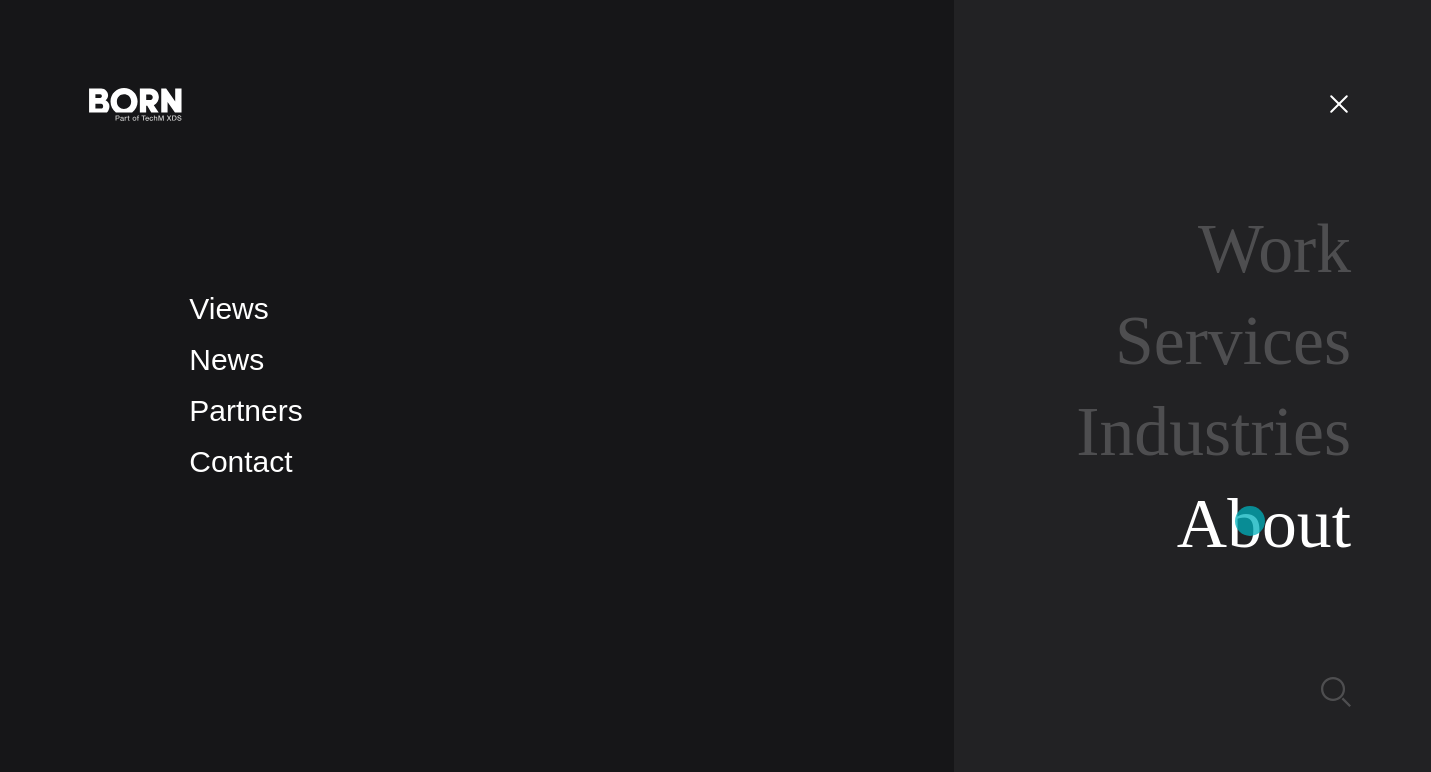 click on "About" at bounding box center (1264, 523) 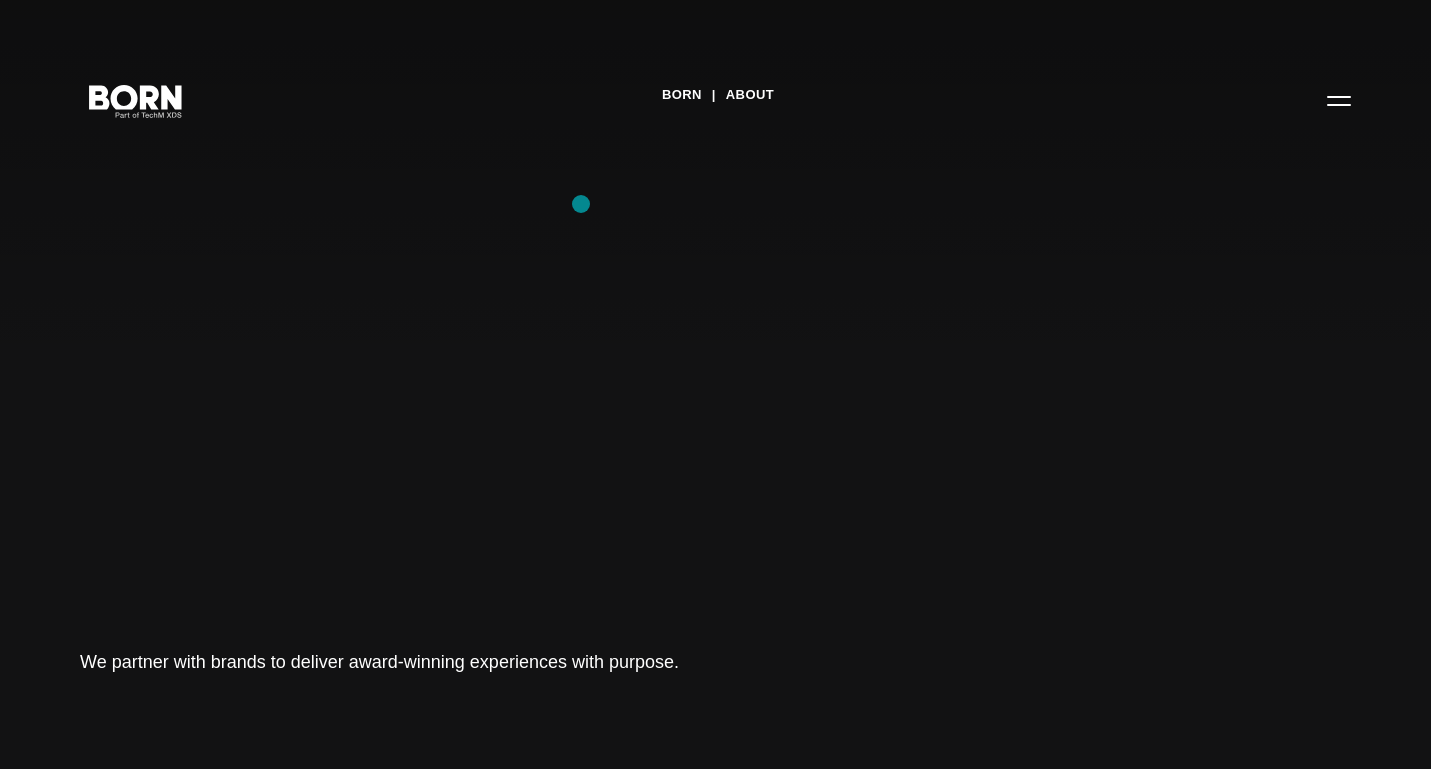 scroll, scrollTop: 0, scrollLeft: 0, axis: both 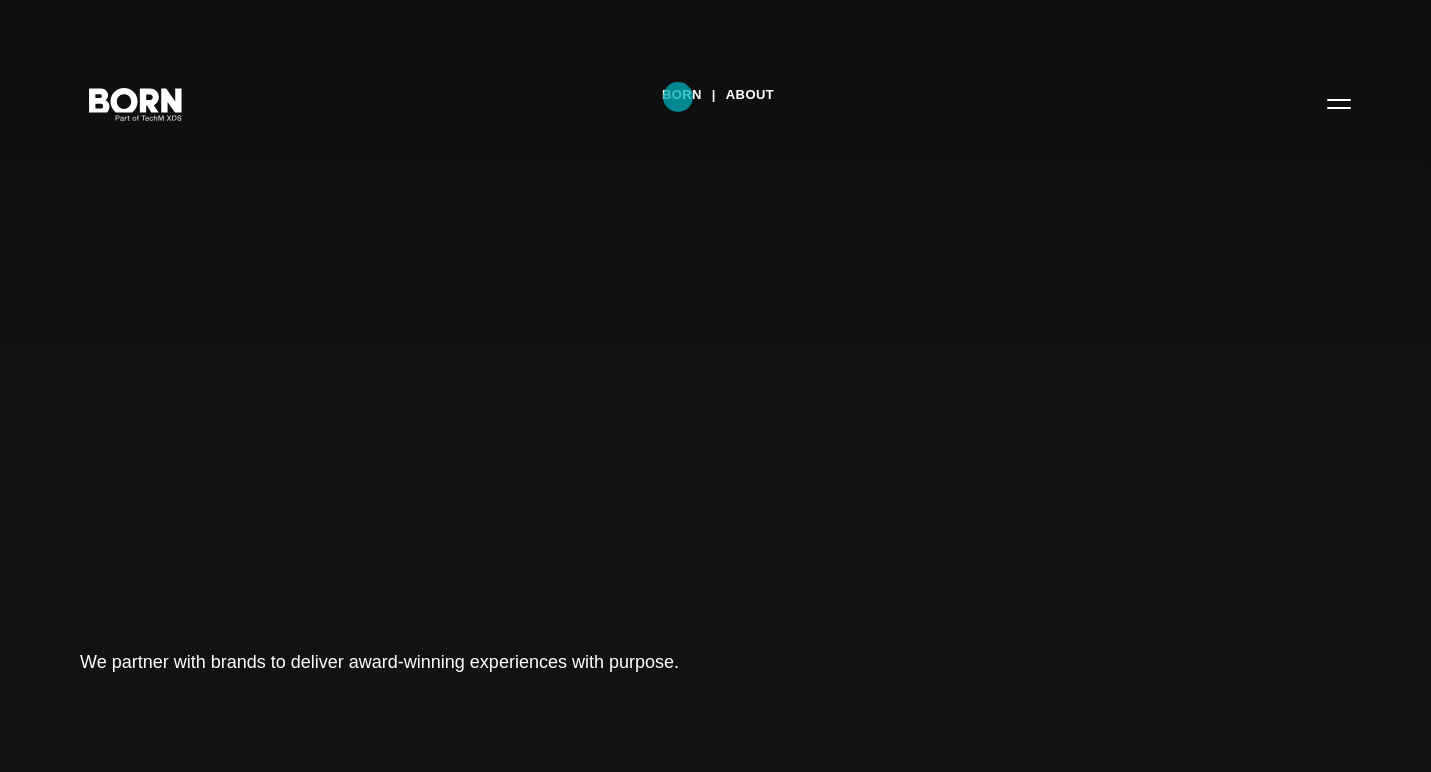 click on "BORN" at bounding box center (682, 95) 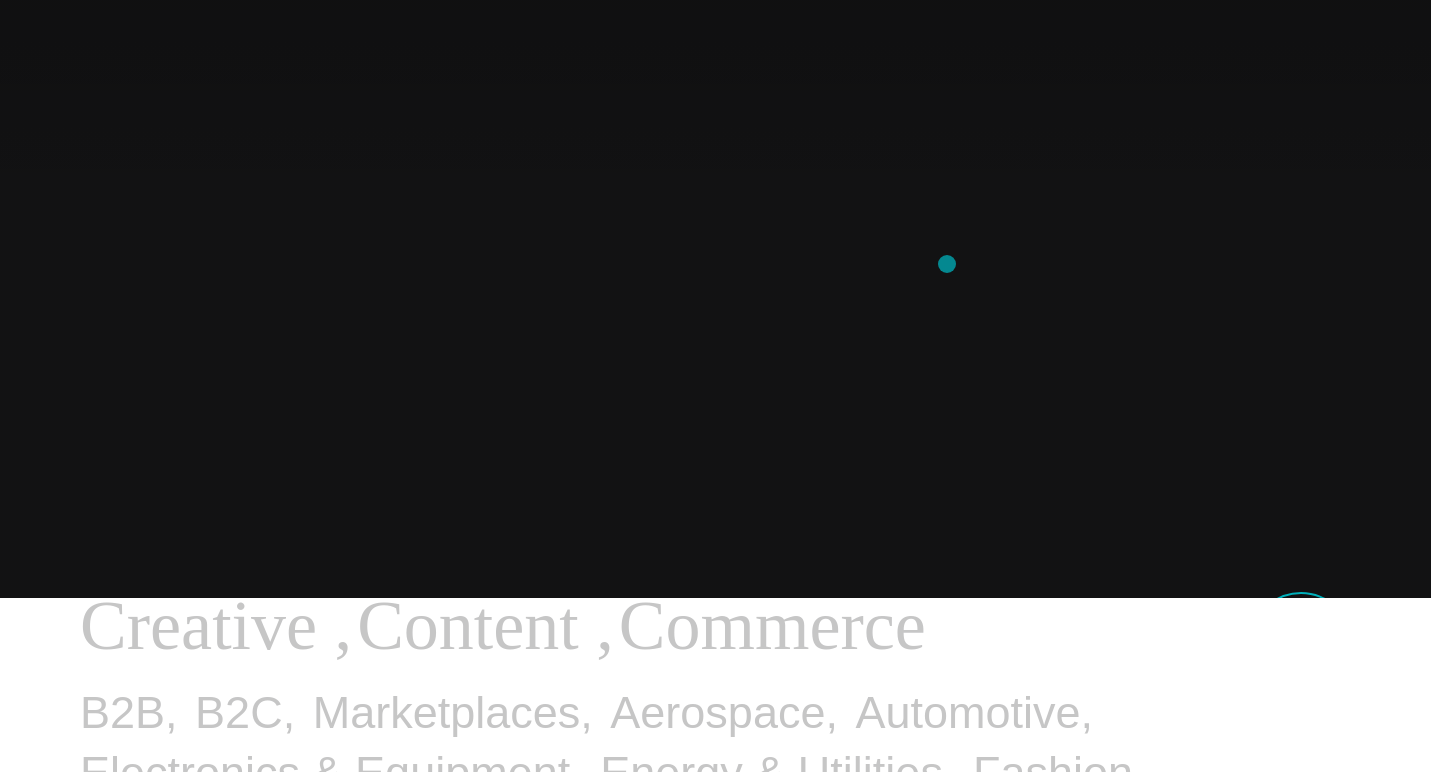 scroll, scrollTop: 0, scrollLeft: 0, axis: both 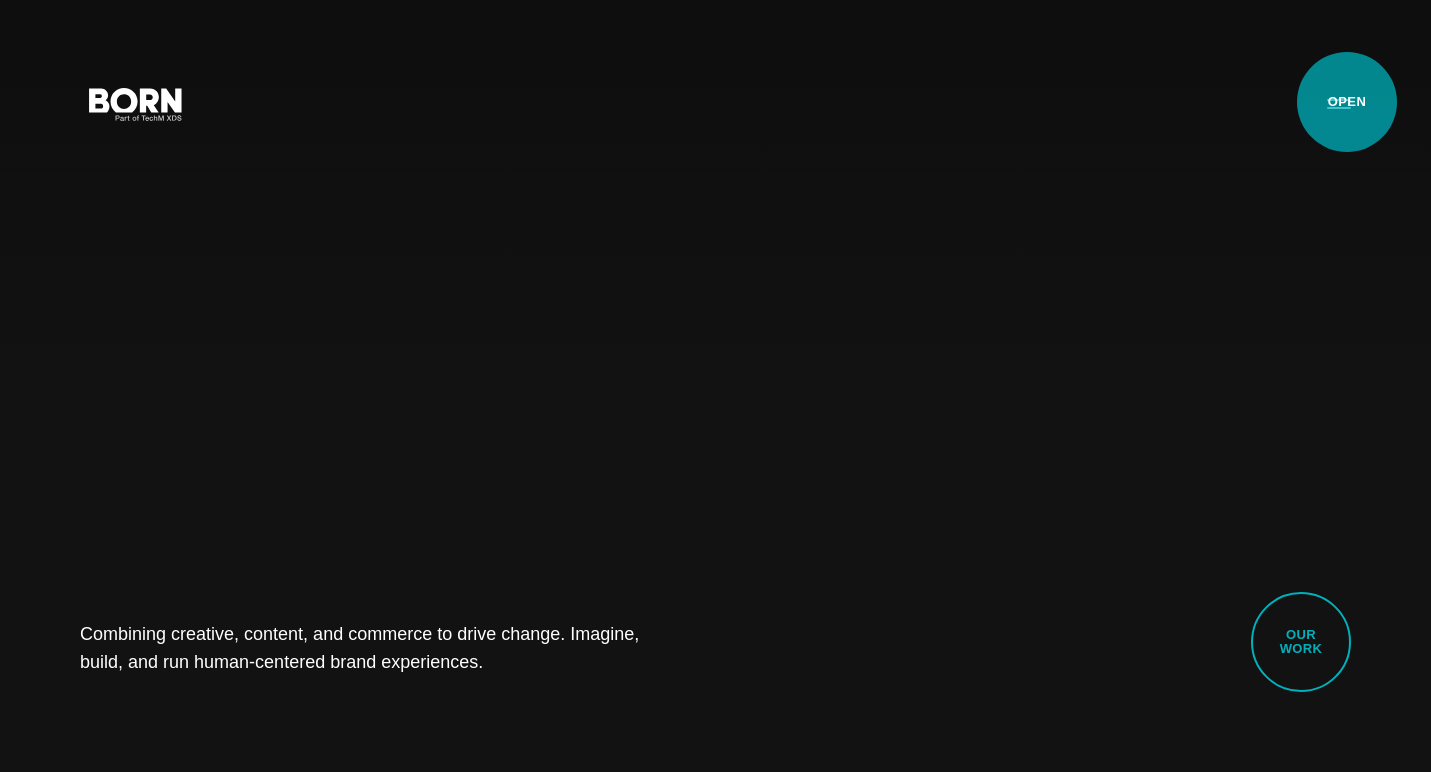 click on "Primary Menu" at bounding box center [1339, 103] 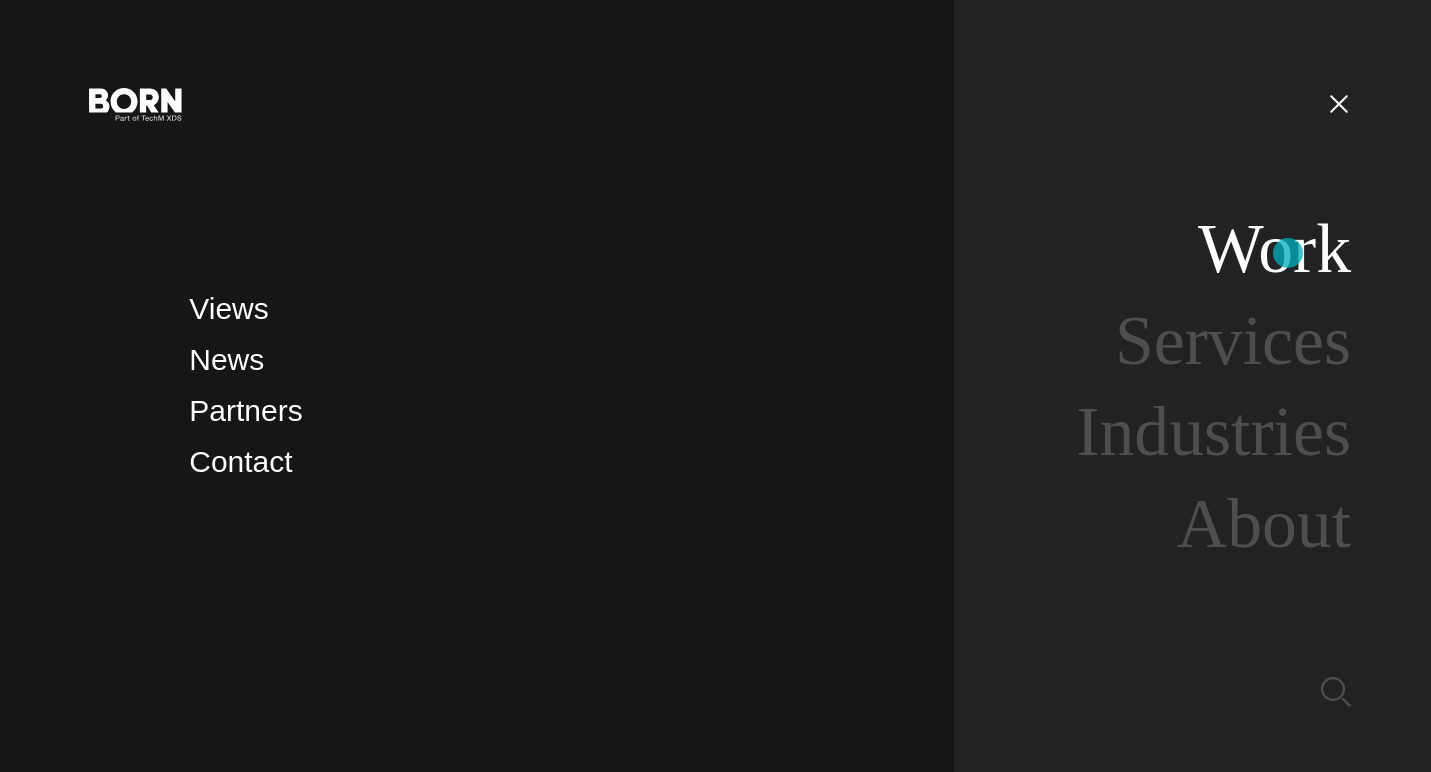 click on "Work" at bounding box center (1274, 248) 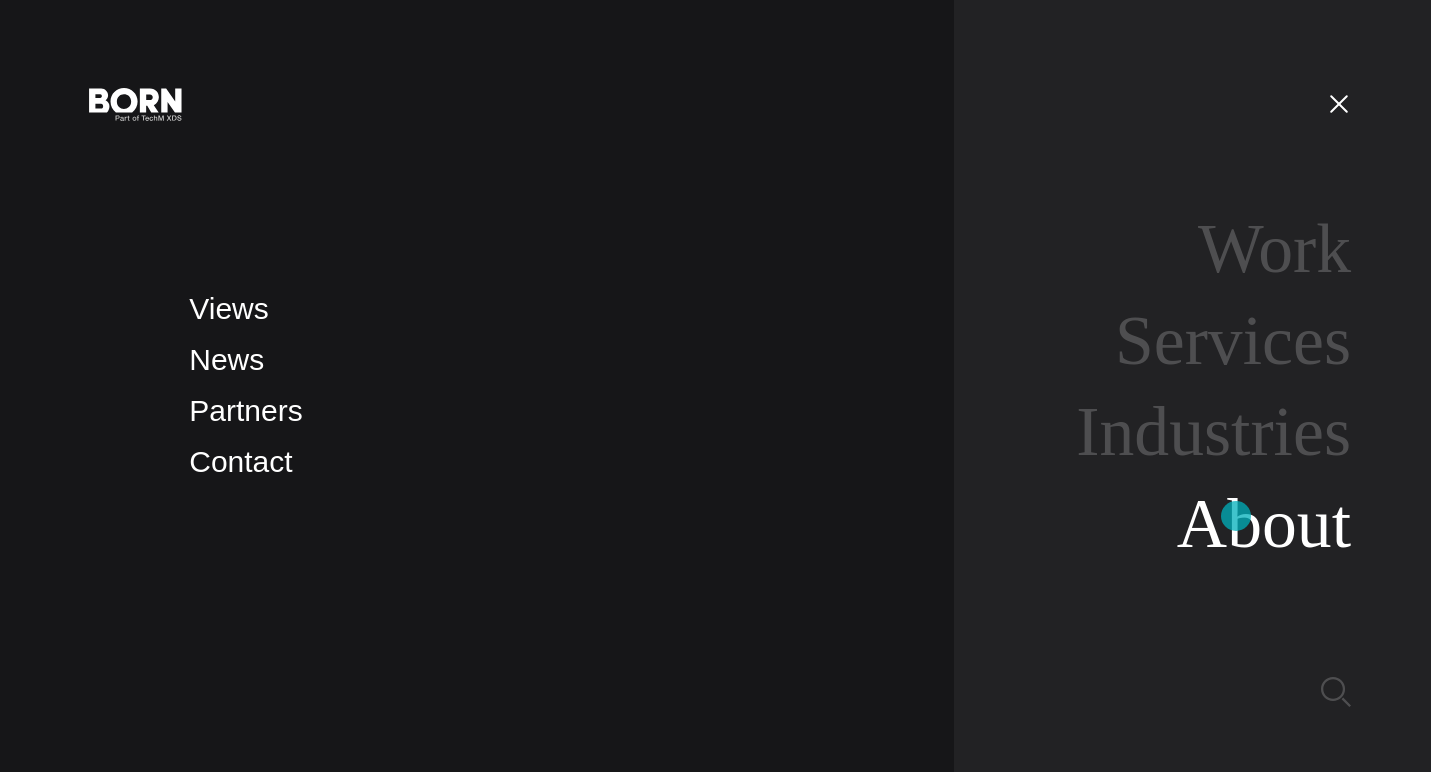 click on "About" at bounding box center [1264, 523] 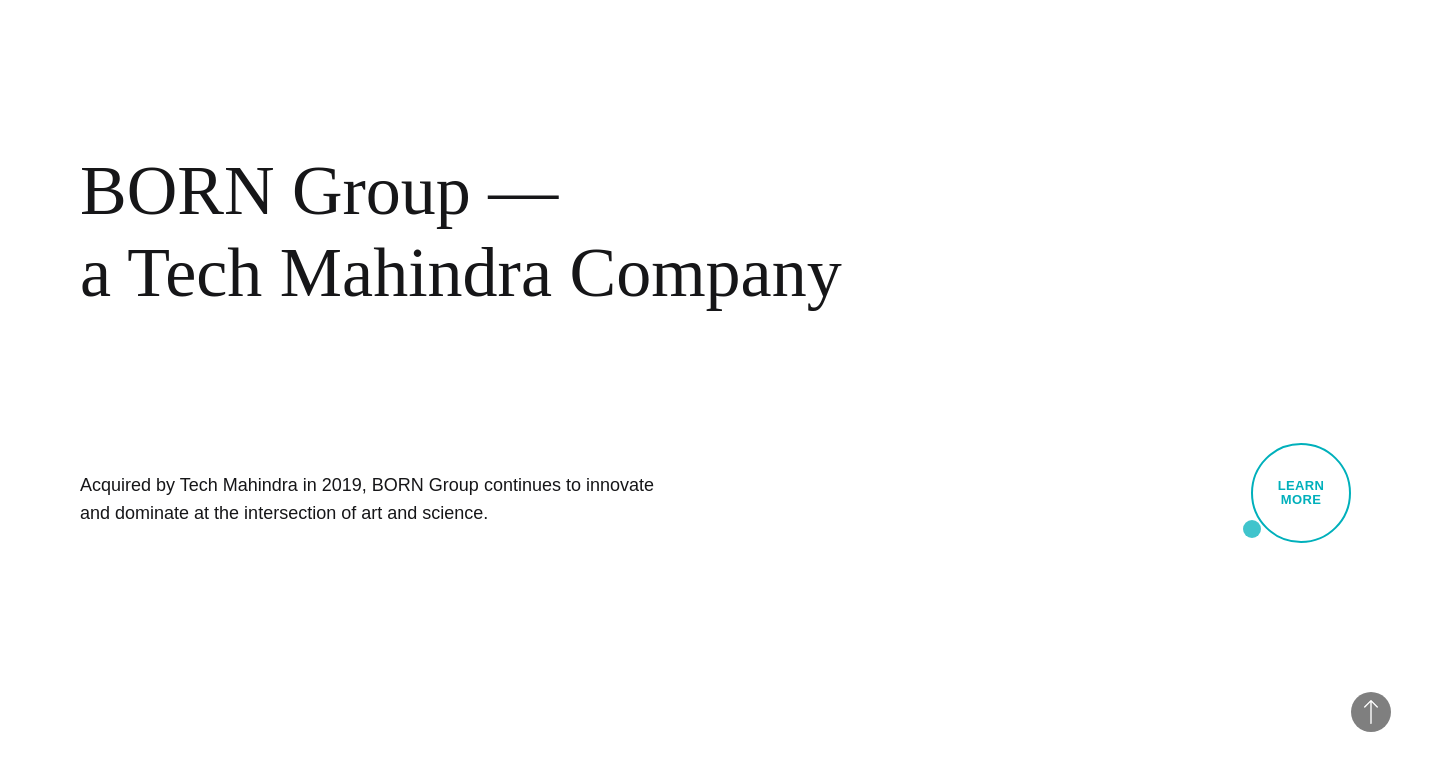 scroll, scrollTop: 940, scrollLeft: 0, axis: vertical 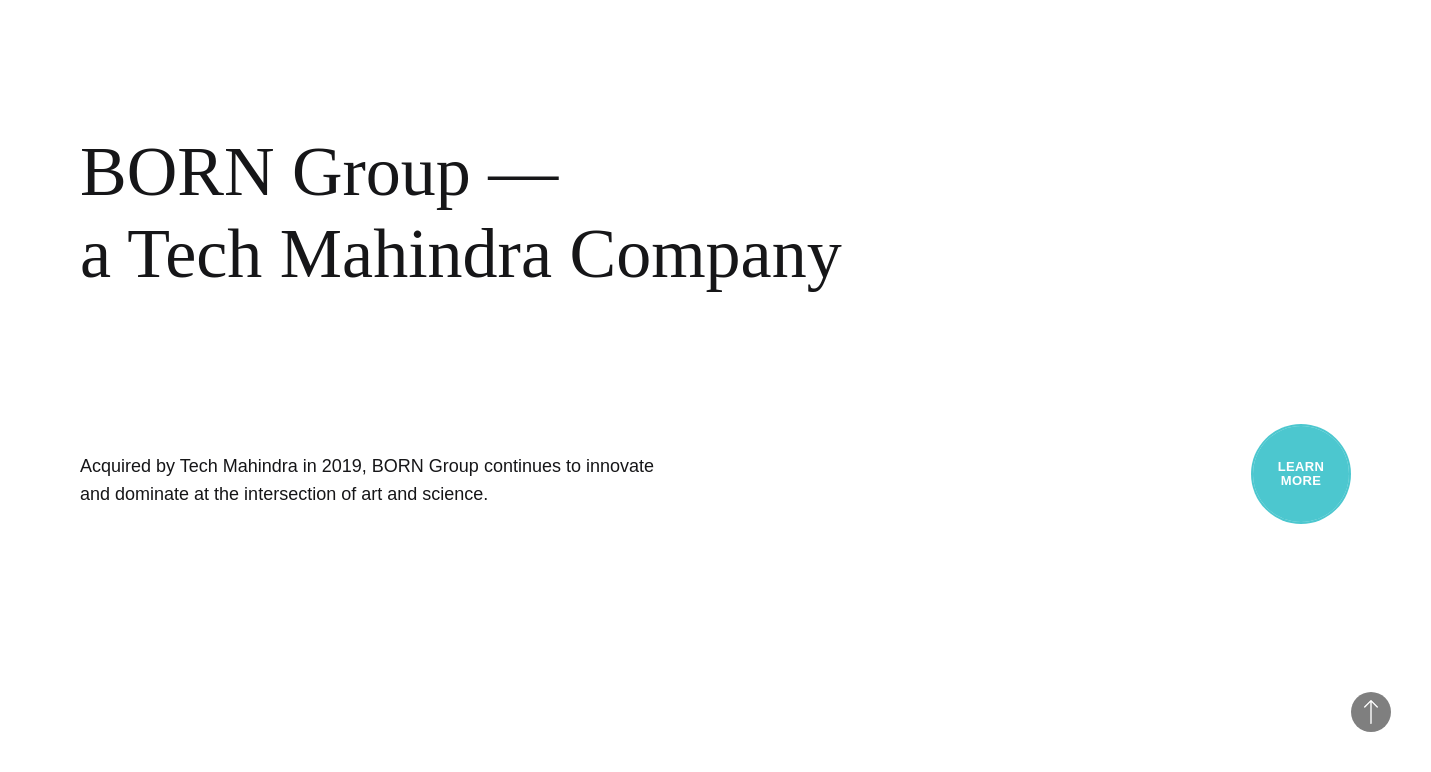 click on "Learn More" at bounding box center [1301, 474] 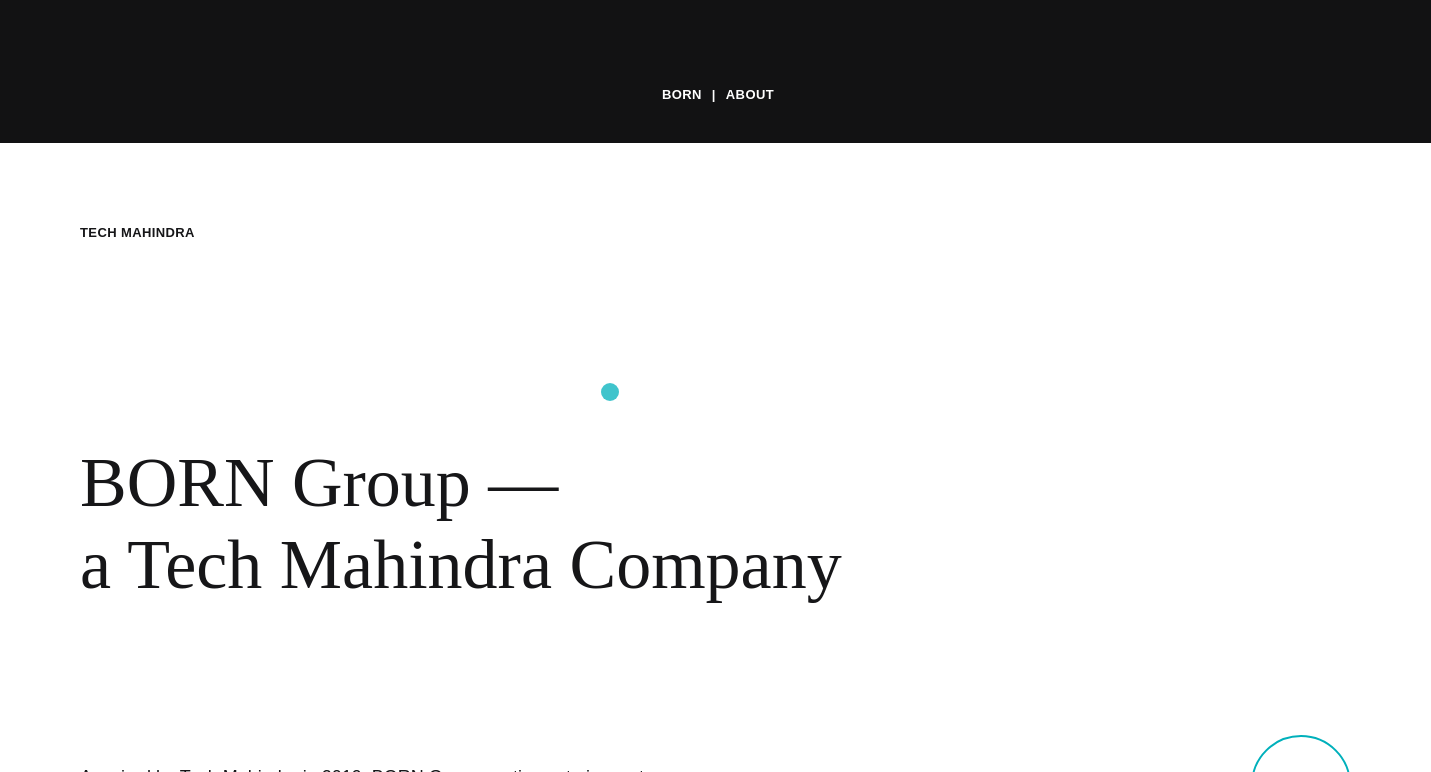scroll, scrollTop: 0, scrollLeft: 0, axis: both 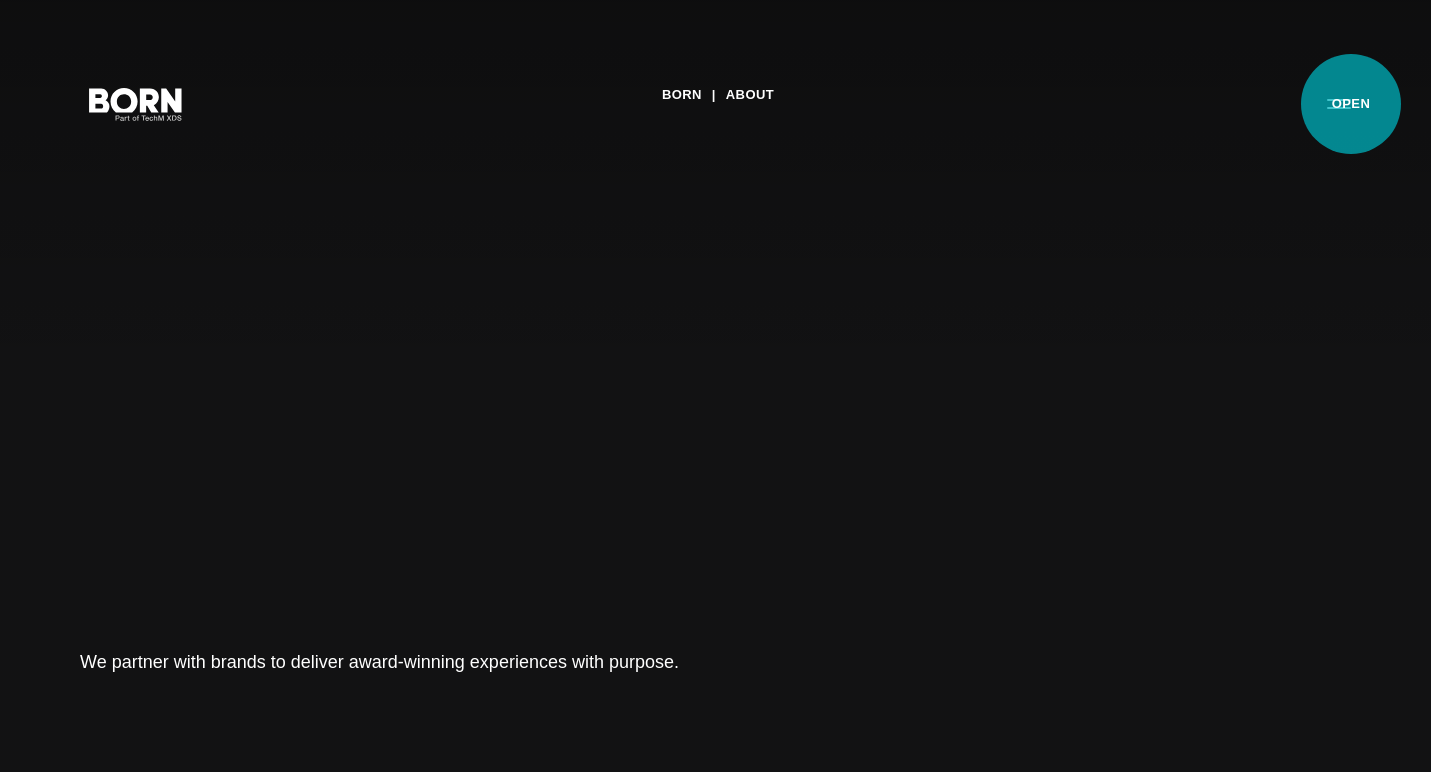 click on "Primary Menu" at bounding box center [1339, 103] 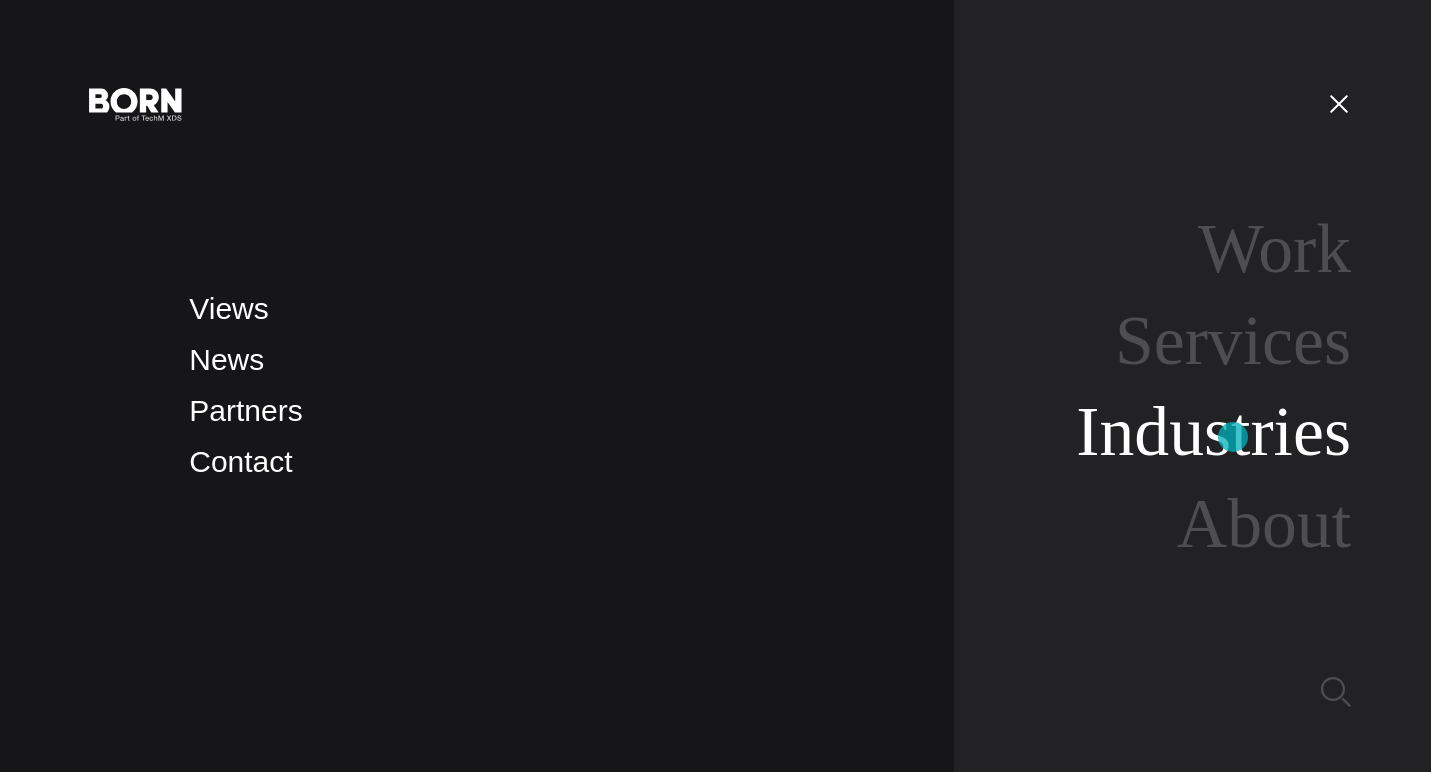 click on "Industries" at bounding box center [1213, 431] 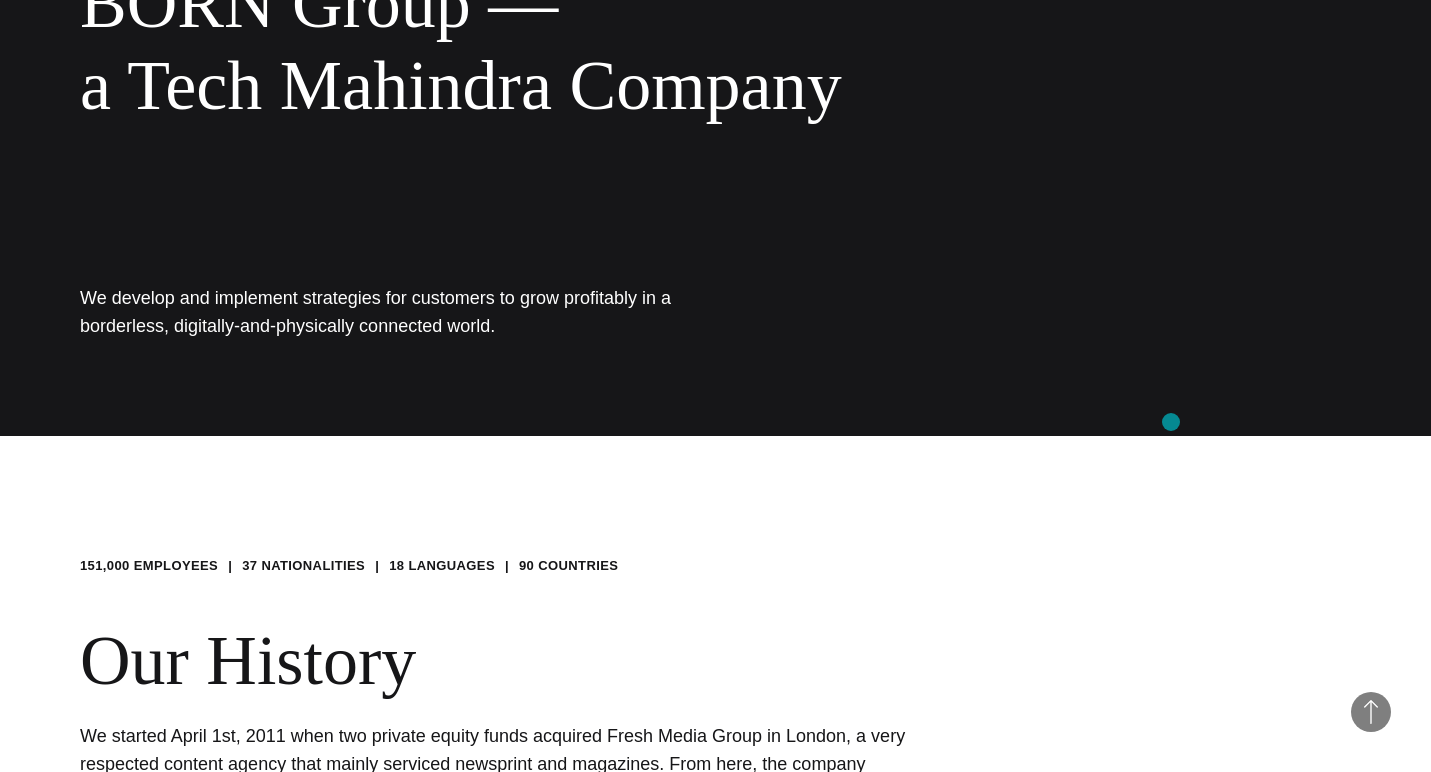 scroll, scrollTop: 0, scrollLeft: 0, axis: both 